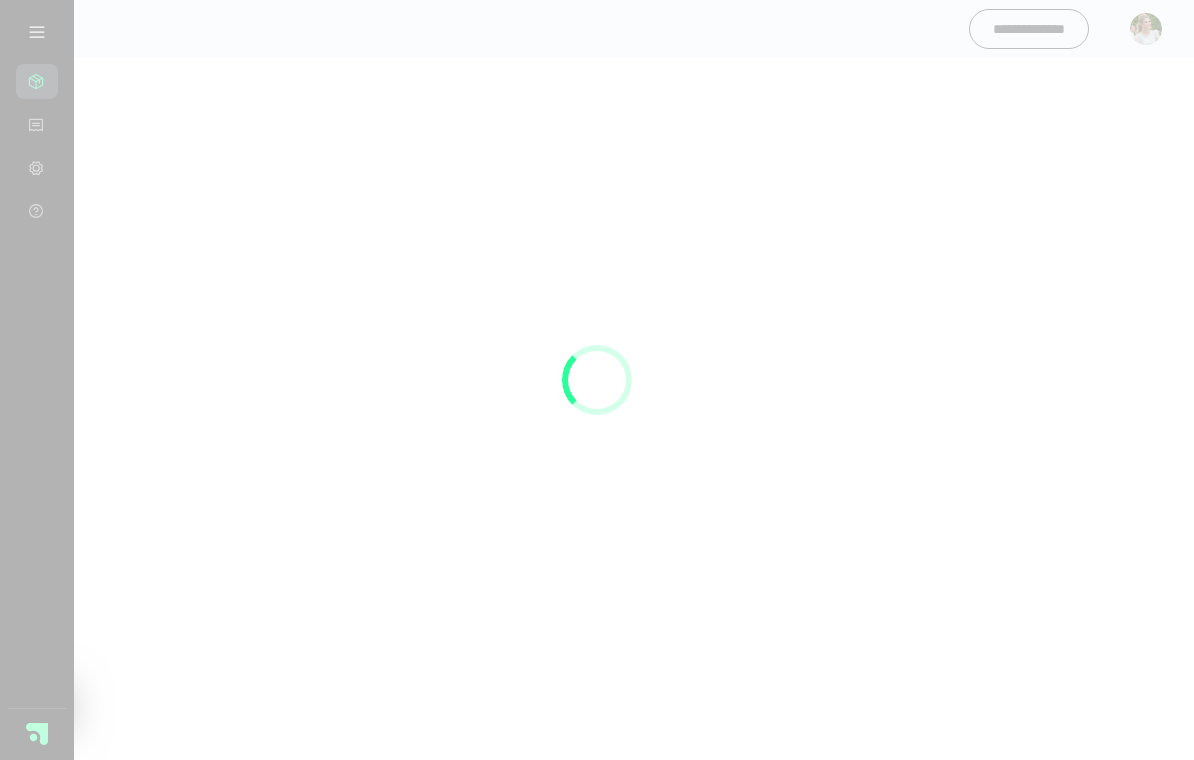 scroll, scrollTop: 0, scrollLeft: 0, axis: both 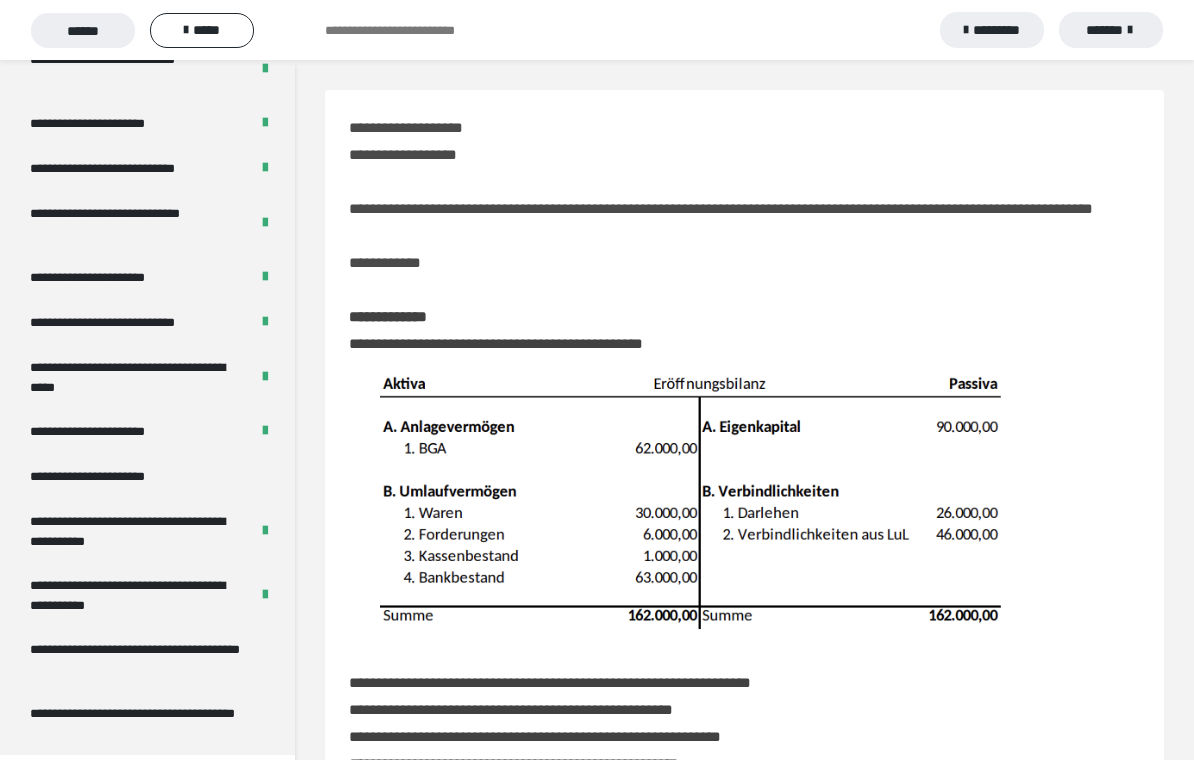 click on "**********" at bounding box center (139, 659) 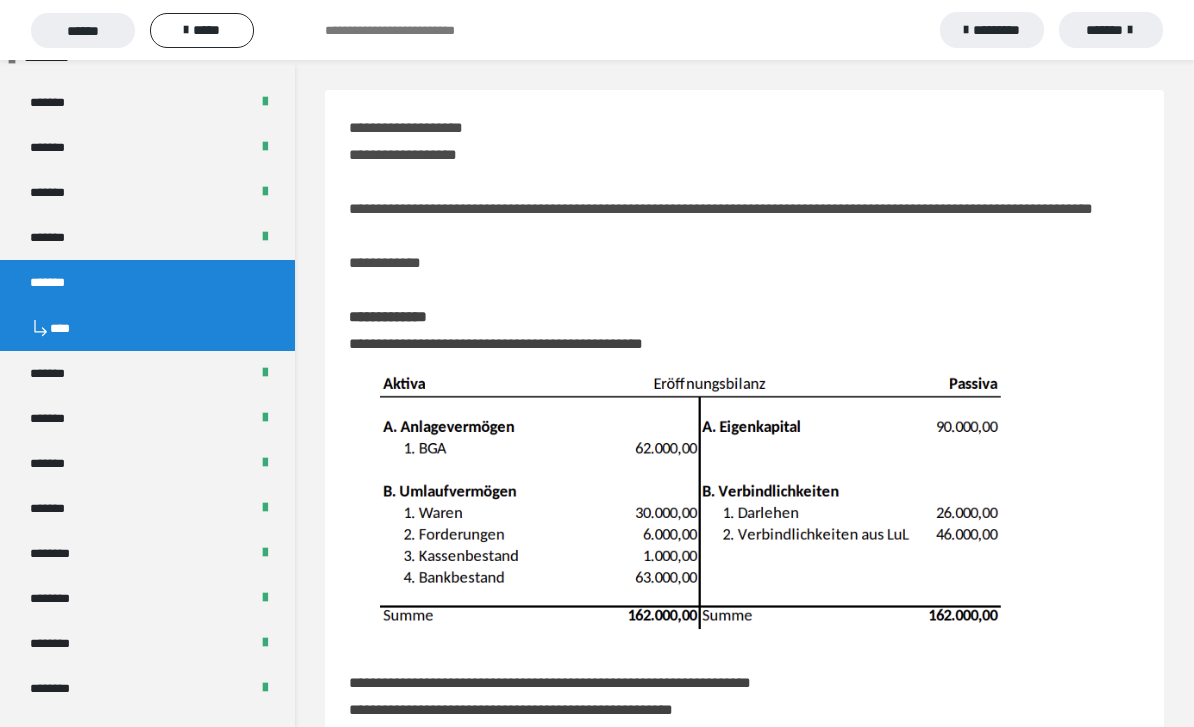 scroll, scrollTop: 645, scrollLeft: 0, axis: vertical 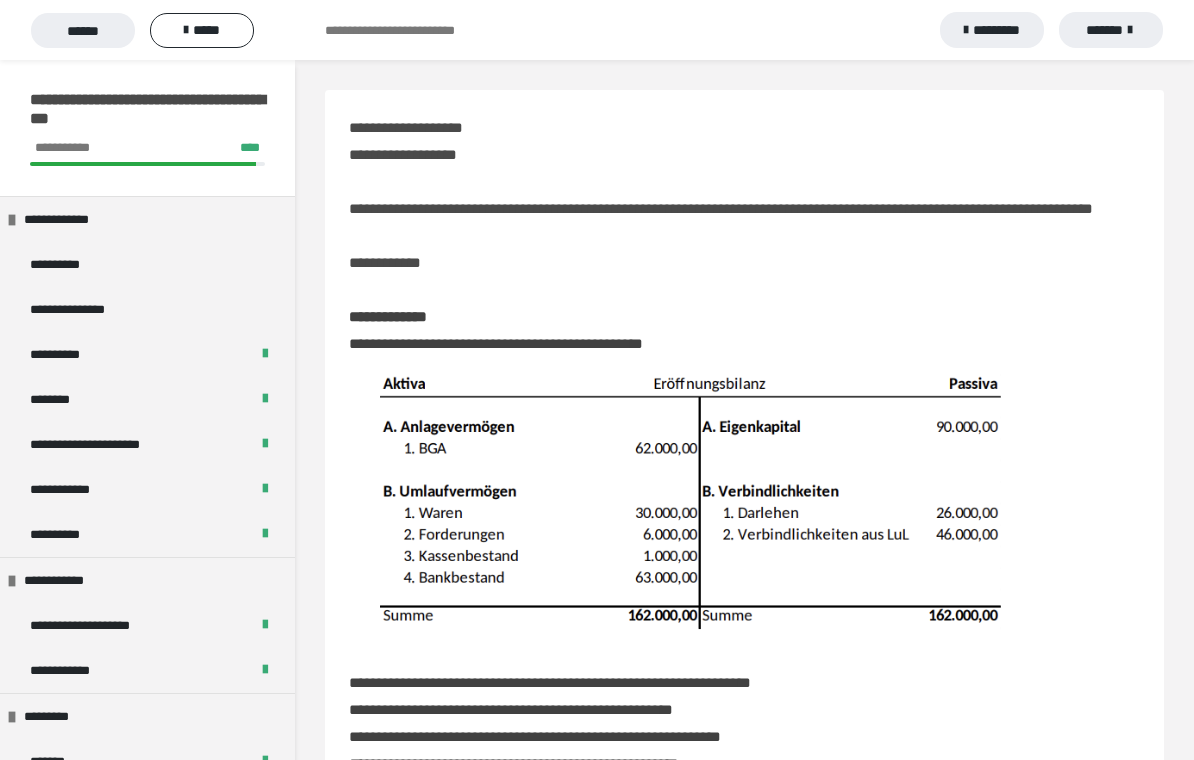 click on "*******" at bounding box center [1111, 30] 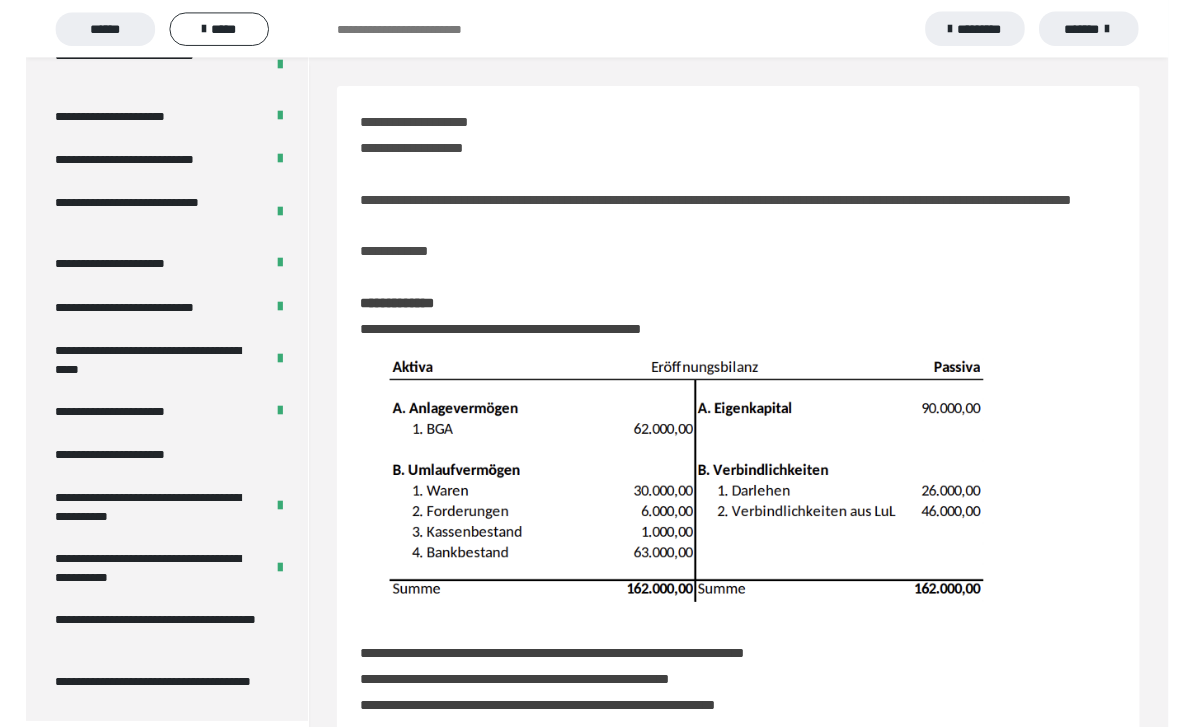 scroll, scrollTop: 3729, scrollLeft: 0, axis: vertical 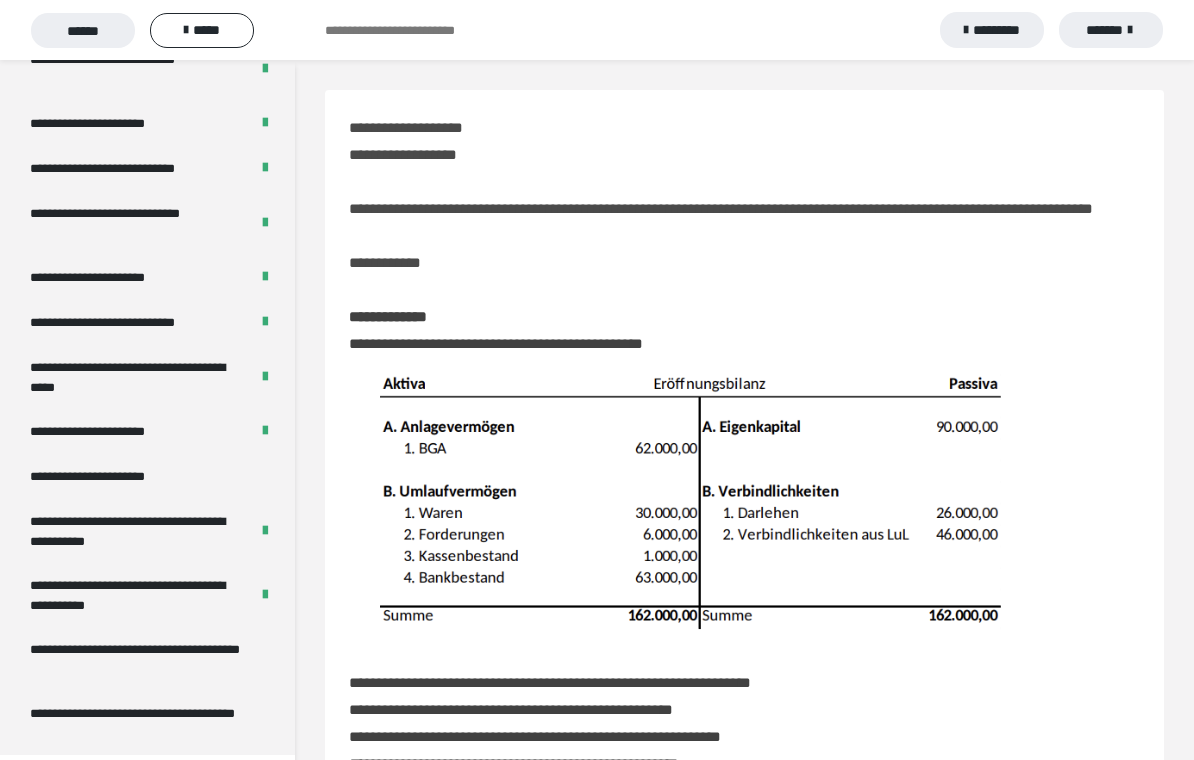 click on "**********" at bounding box center (139, 659) 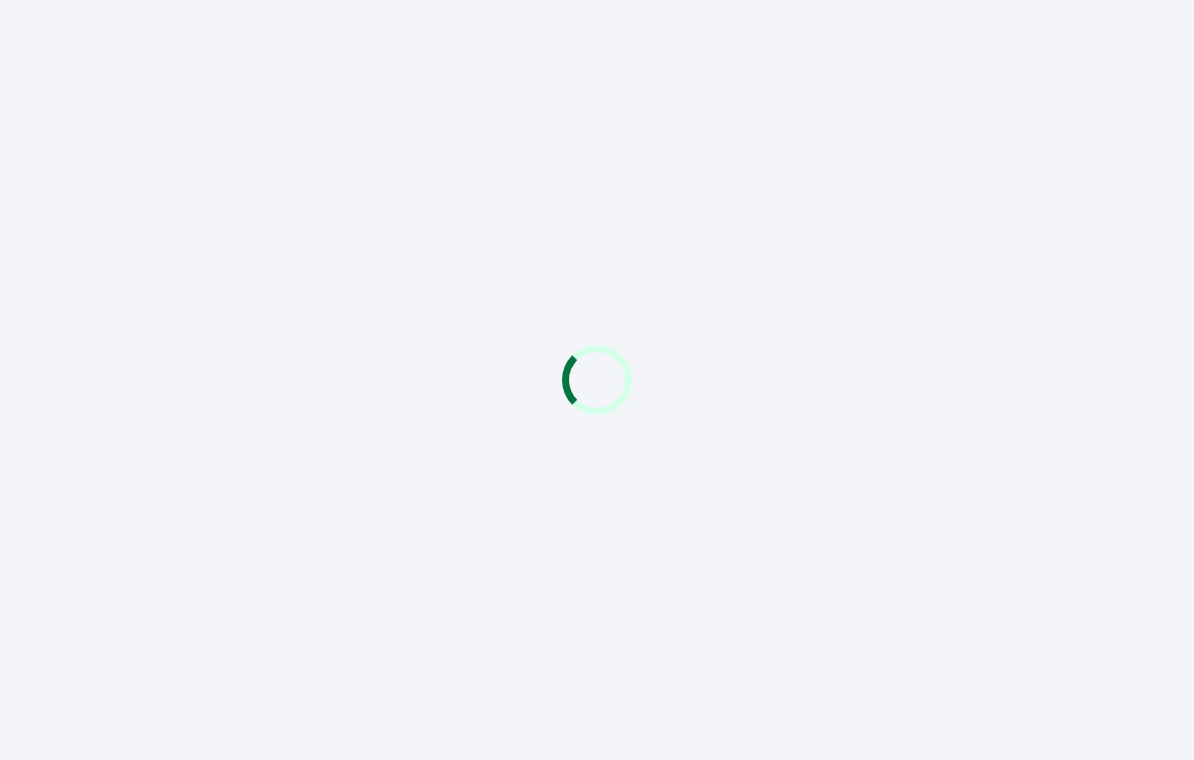 scroll, scrollTop: 0, scrollLeft: 0, axis: both 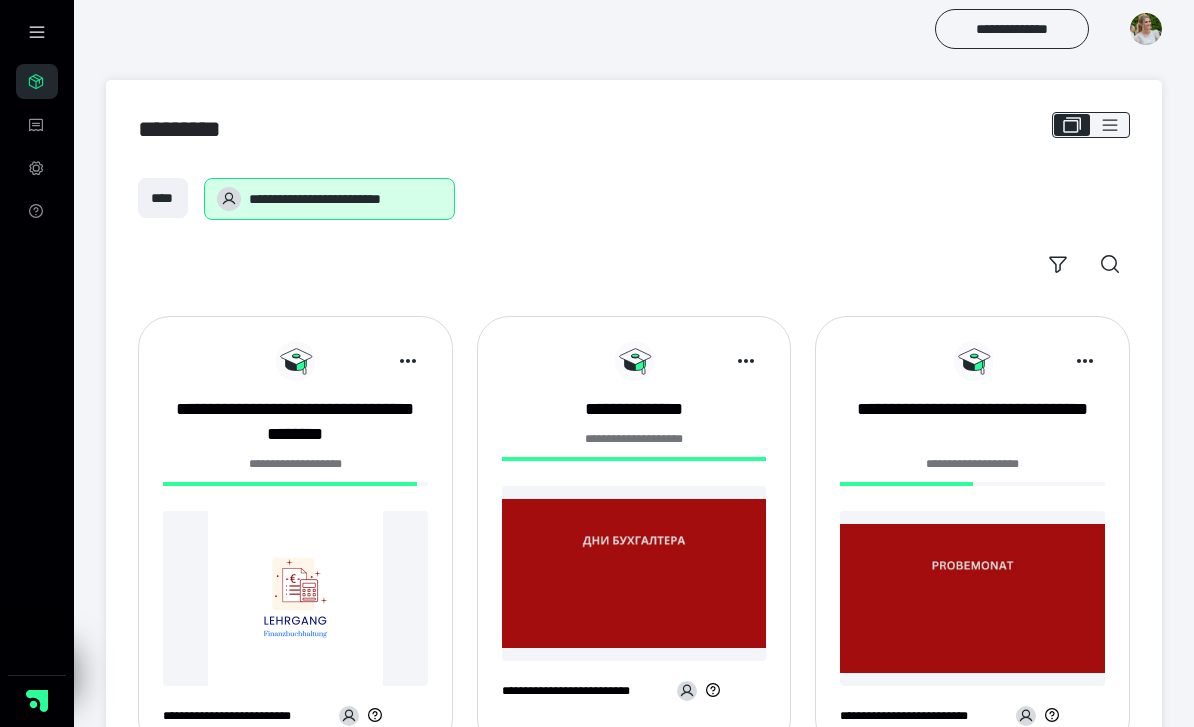click at bounding box center [295, 598] 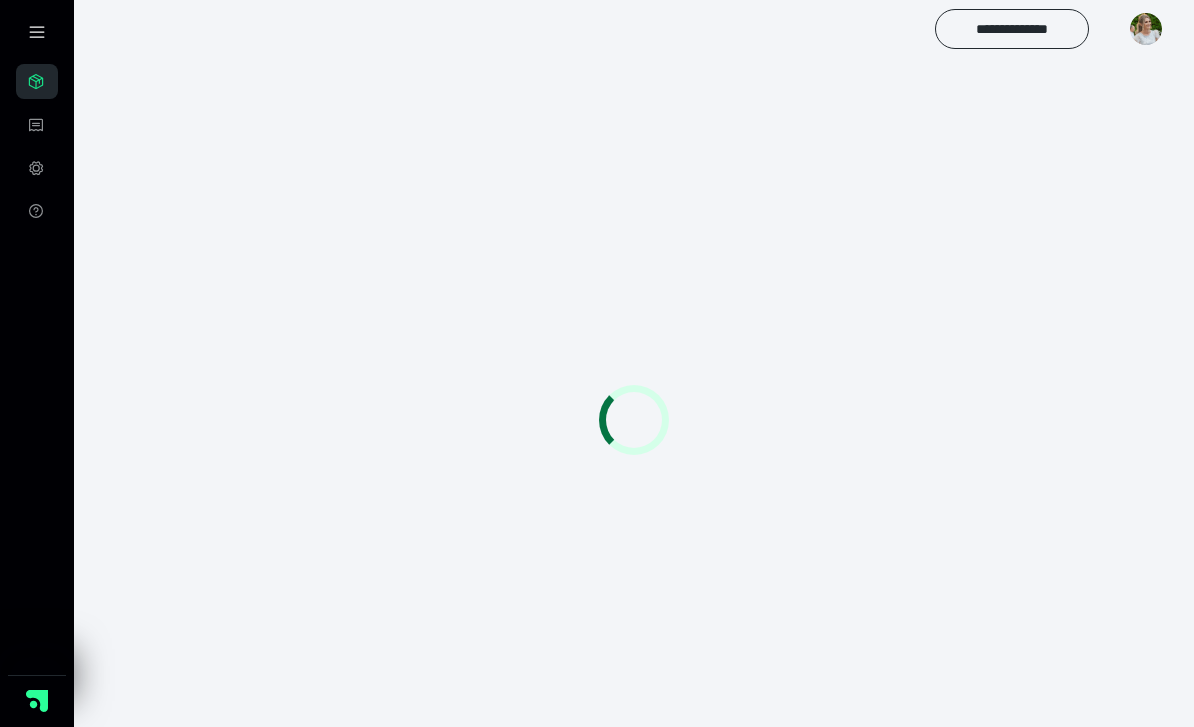 scroll, scrollTop: 0, scrollLeft: 0, axis: both 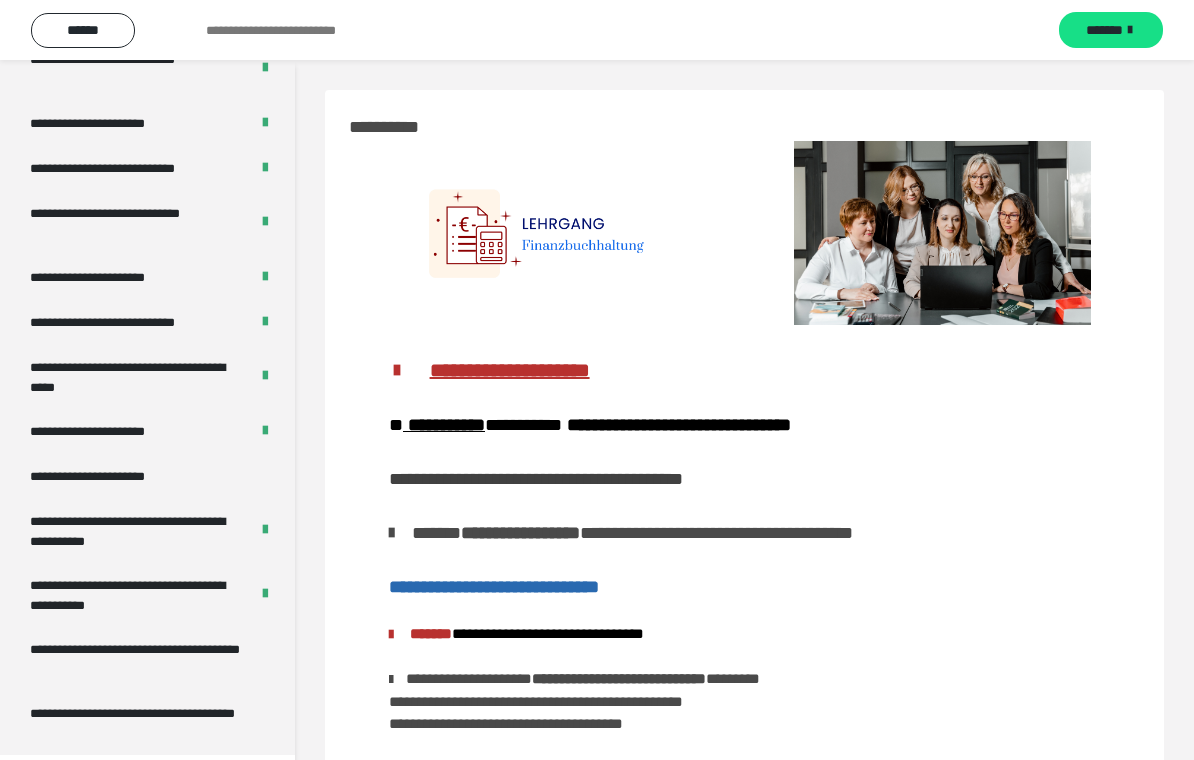 click on "**********" at bounding box center (139, 659) 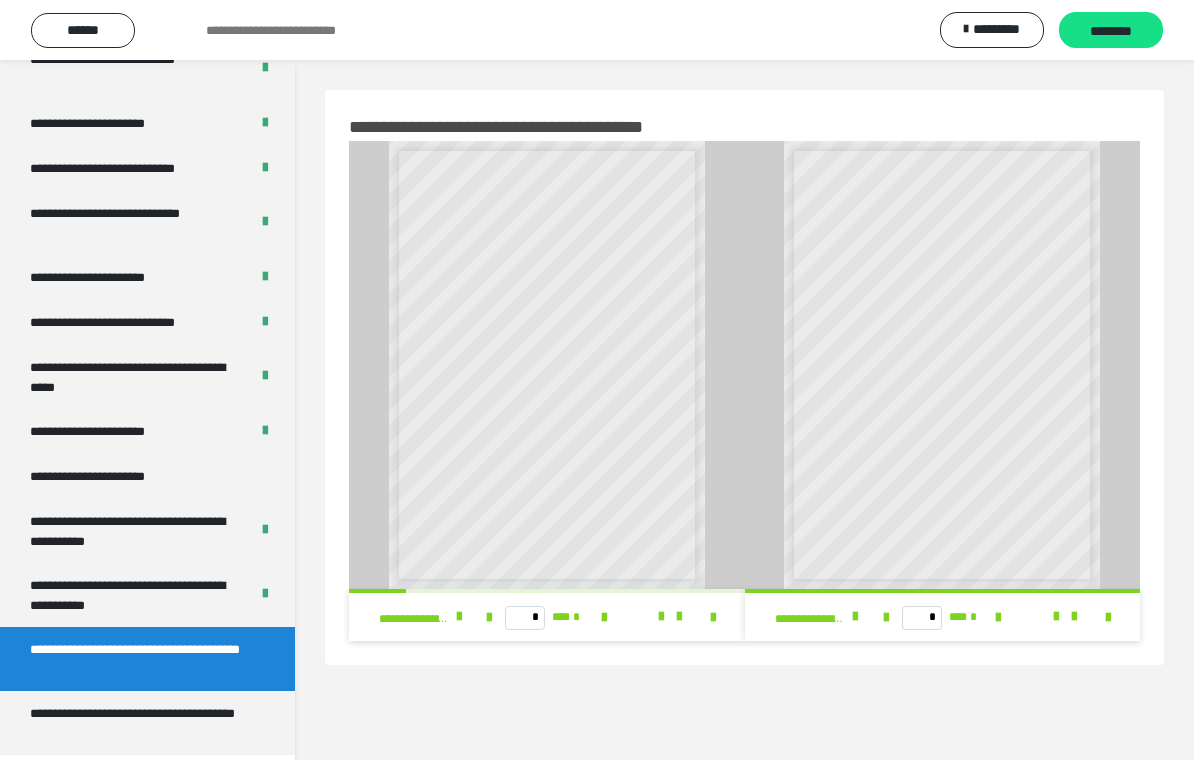 click at bounding box center [1108, 618] 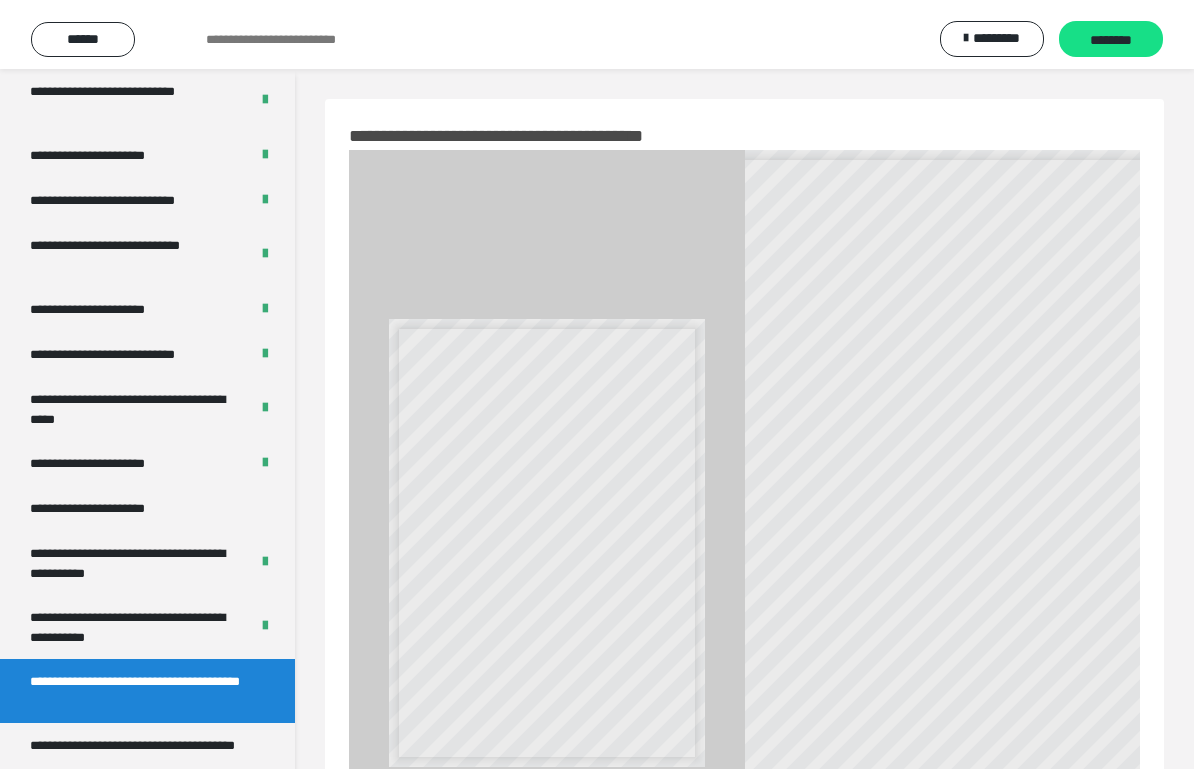 scroll, scrollTop: 24, scrollLeft: 0, axis: vertical 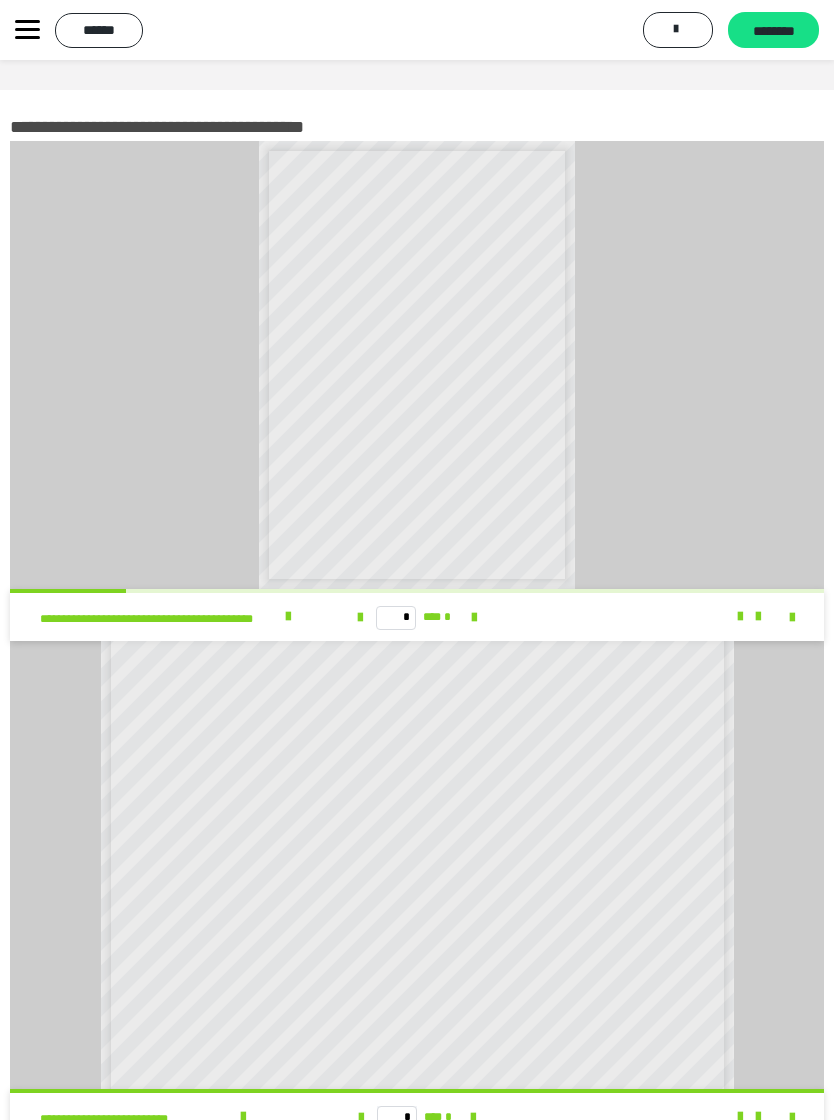 click at bounding box center (792, 618) 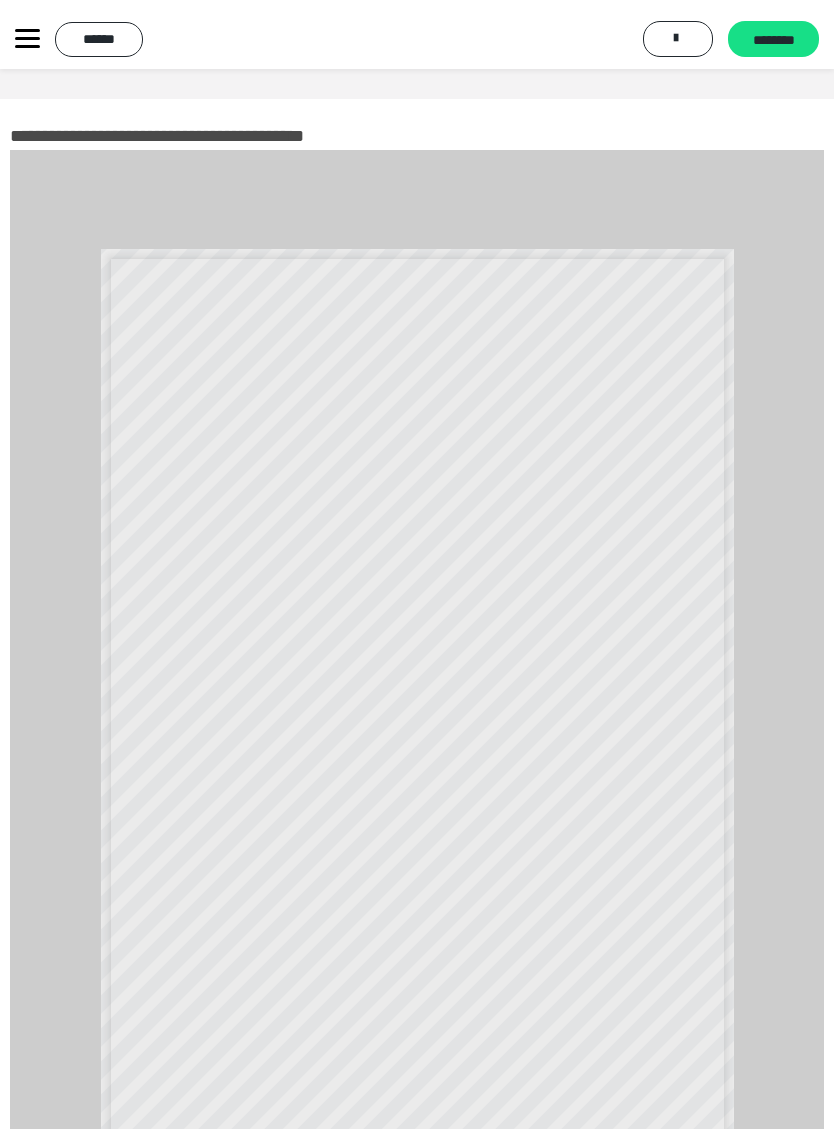 scroll, scrollTop: 24, scrollLeft: 0, axis: vertical 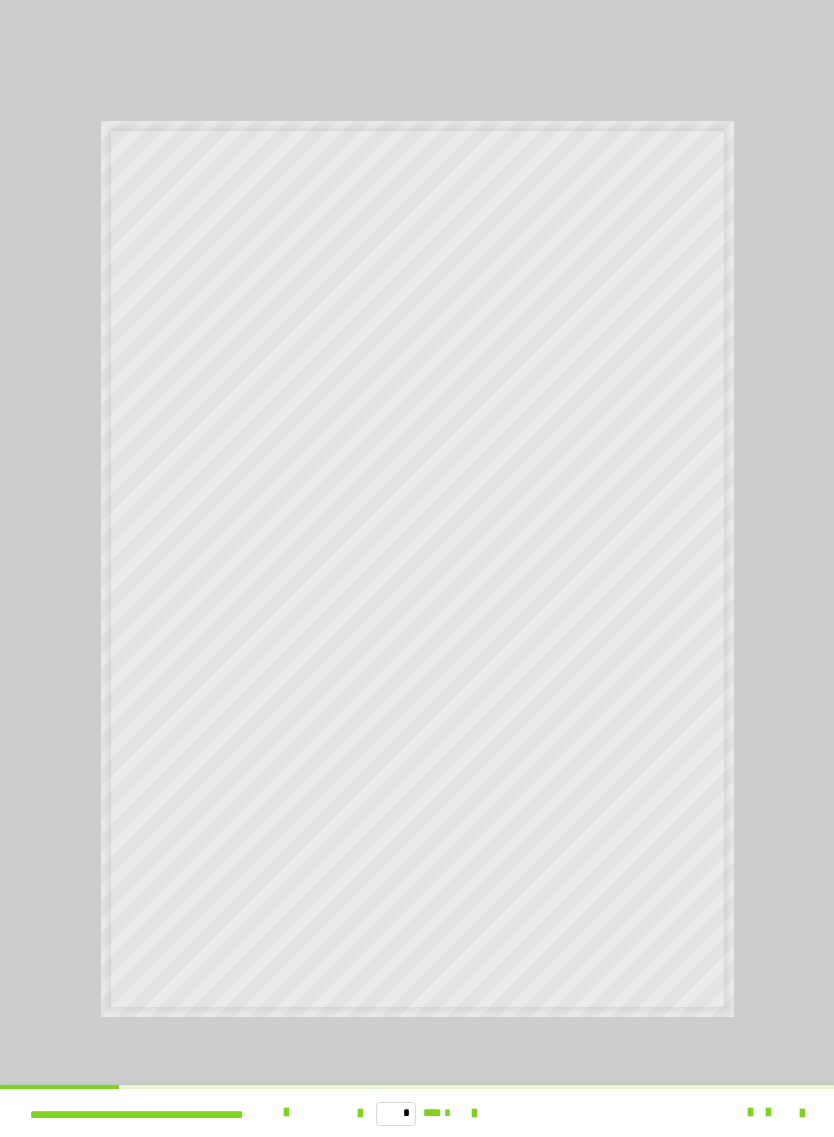 click at bounding box center [474, 1113] 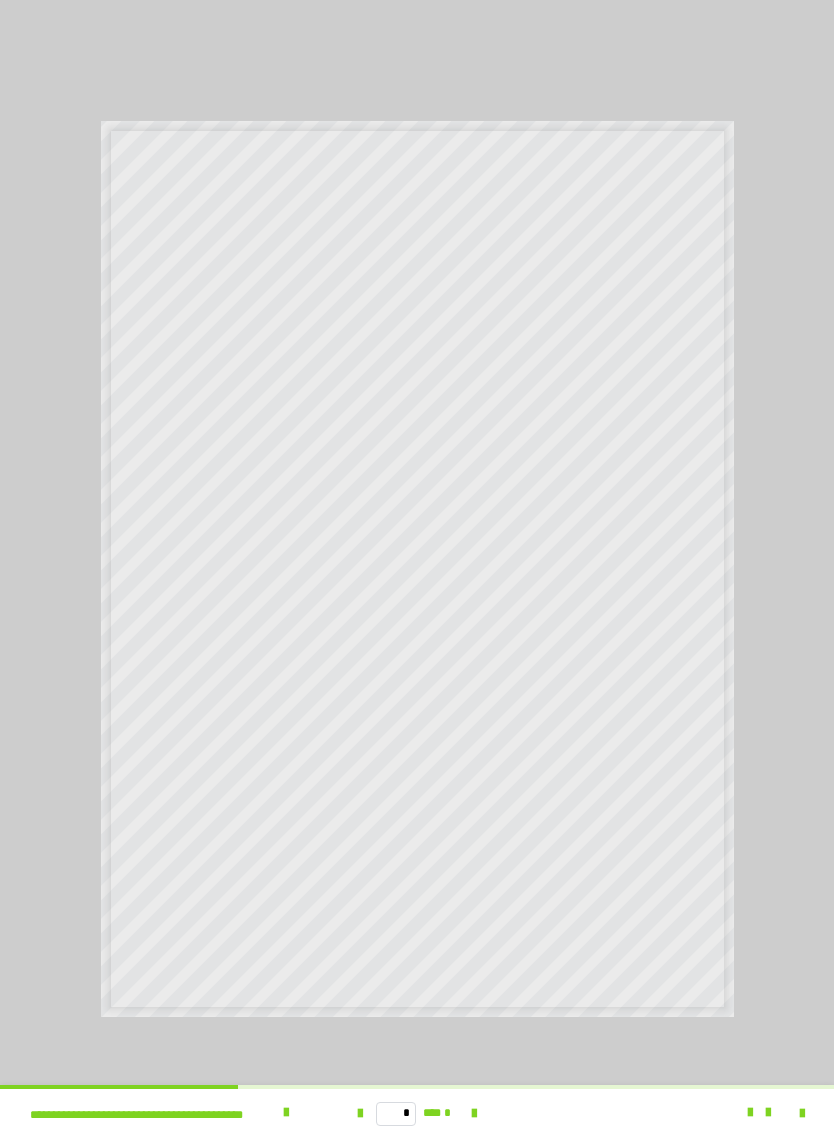 click at bounding box center [474, 1114] 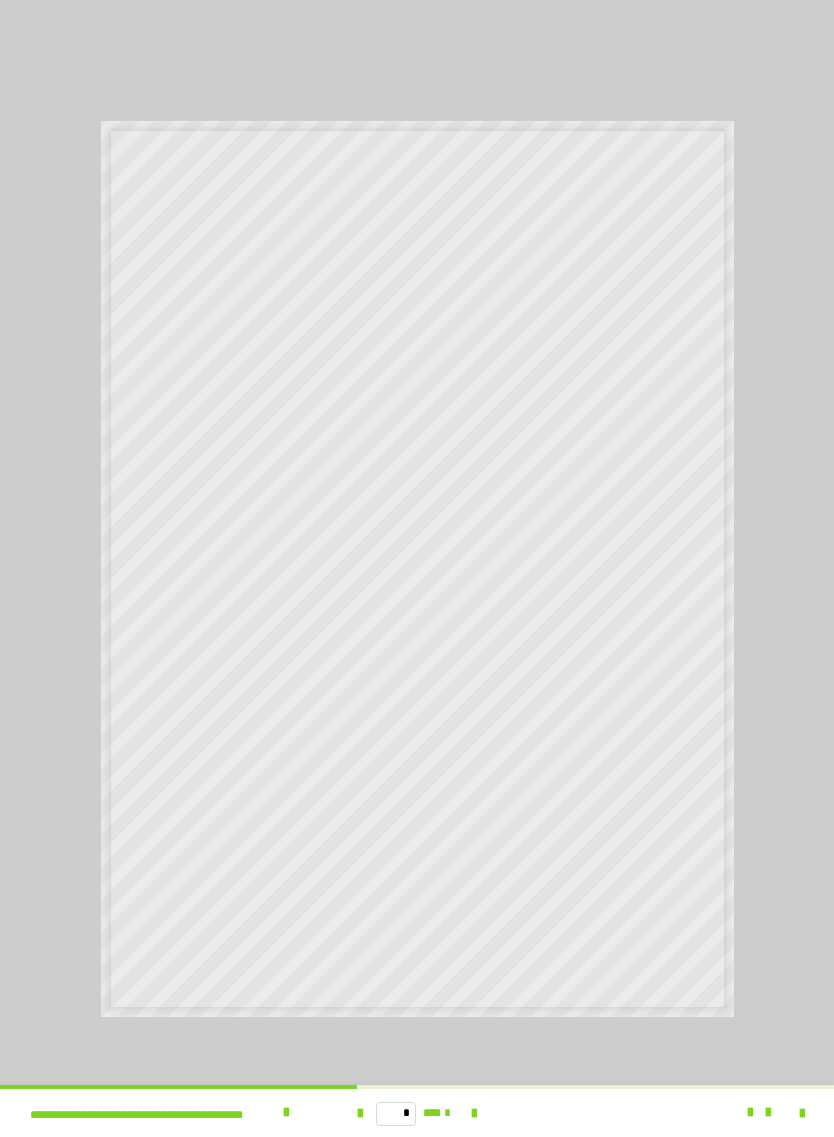 click at bounding box center (474, 1113) 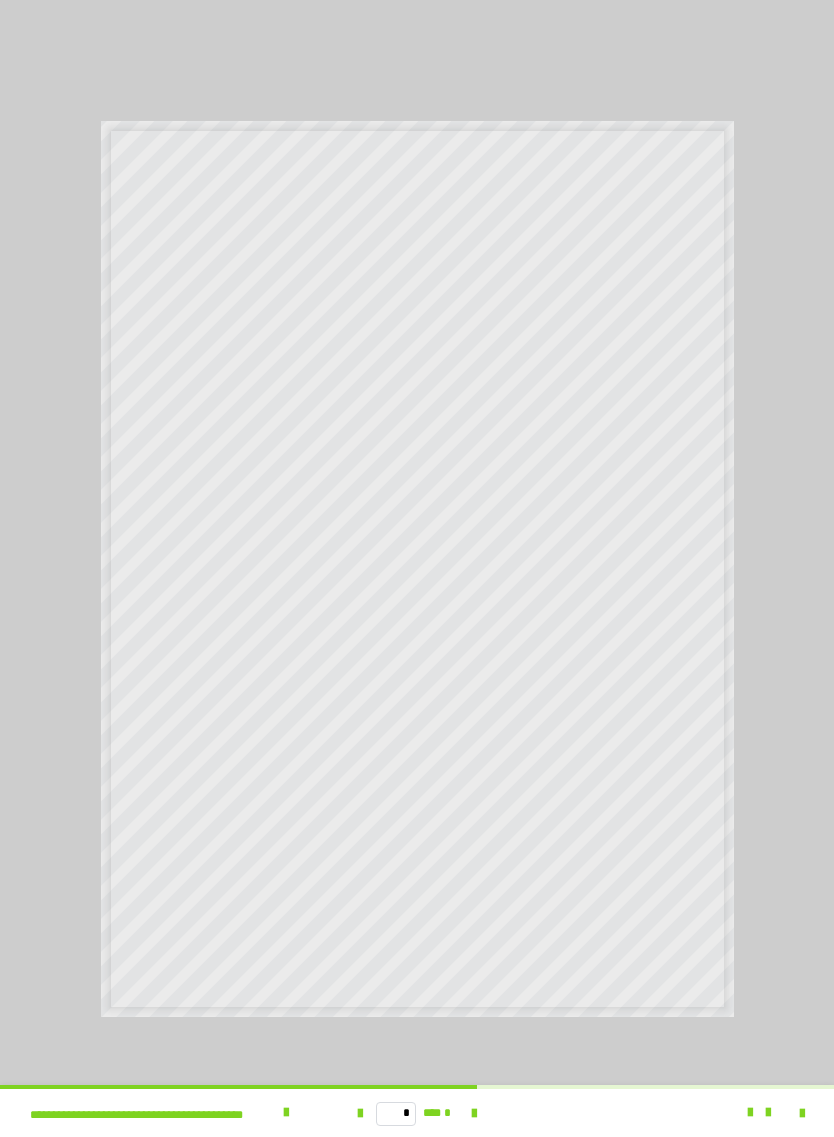 click at bounding box center (474, 1114) 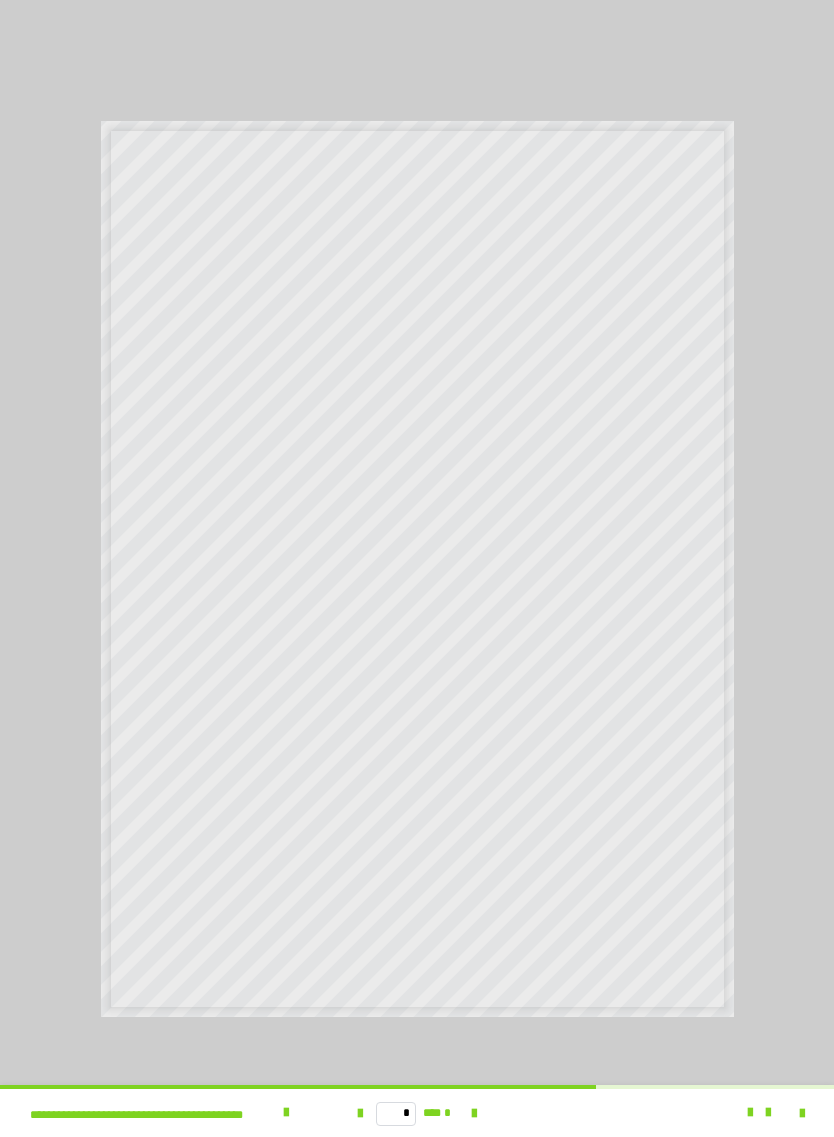 click at bounding box center [474, 1114] 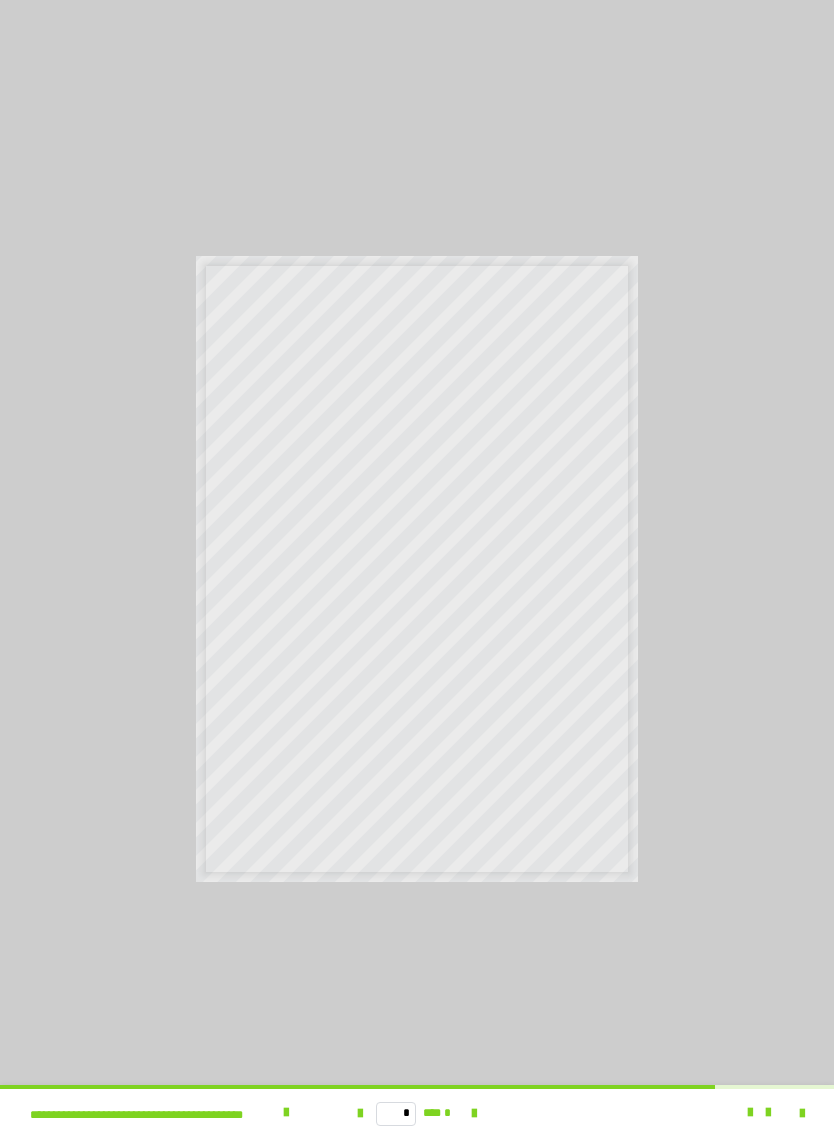 click at bounding box center [759, 1113] 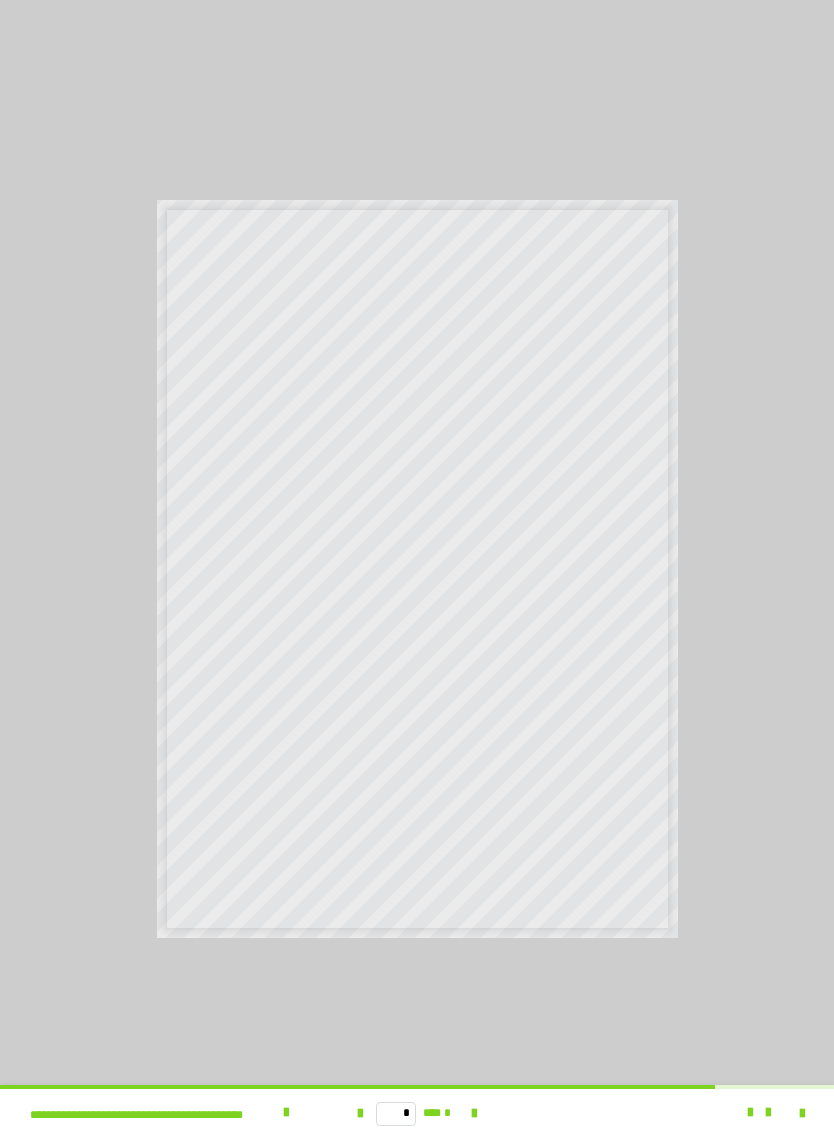 click at bounding box center (726, 1113) 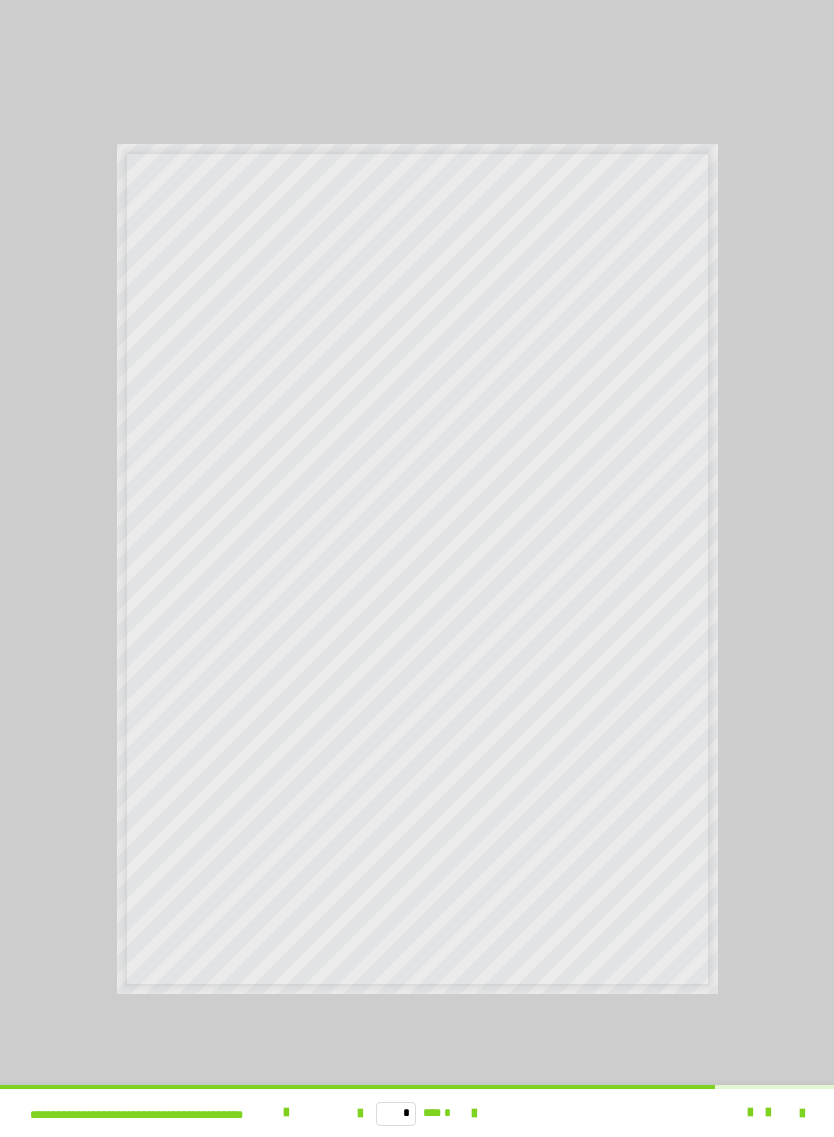 click at bounding box center [750, 1113] 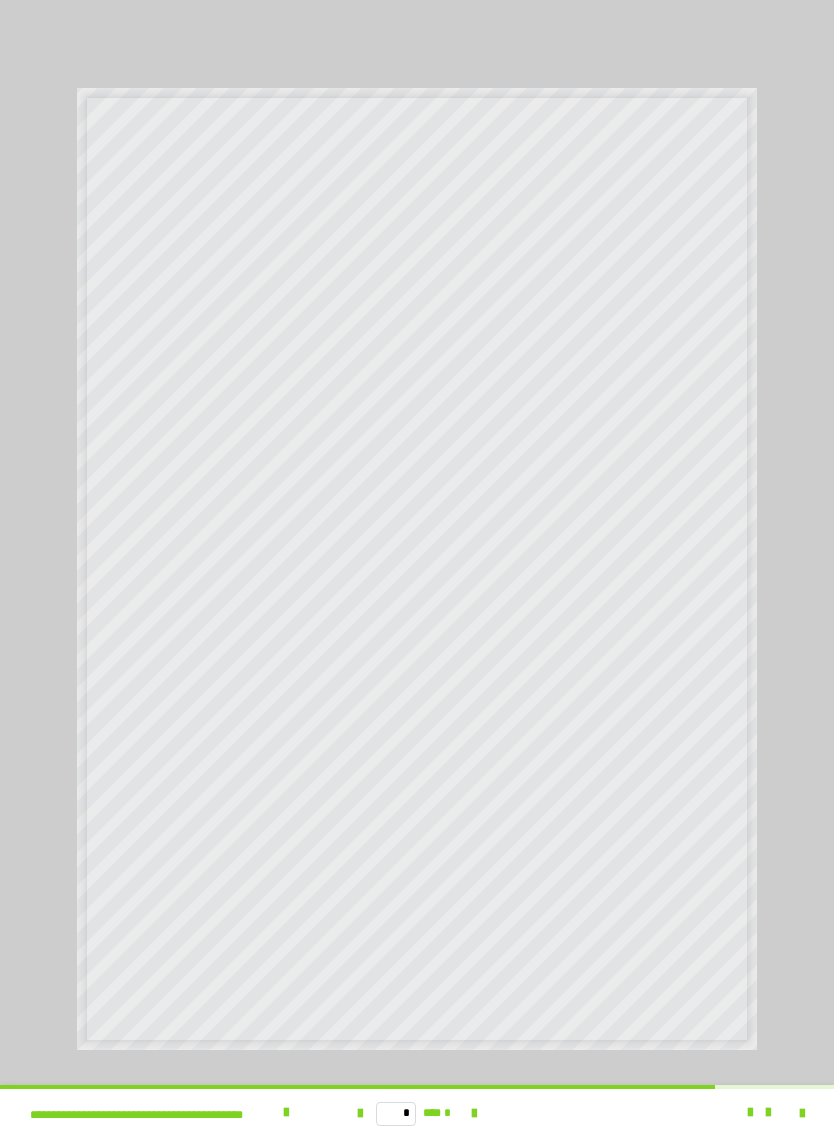 click at bounding box center [474, 1113] 